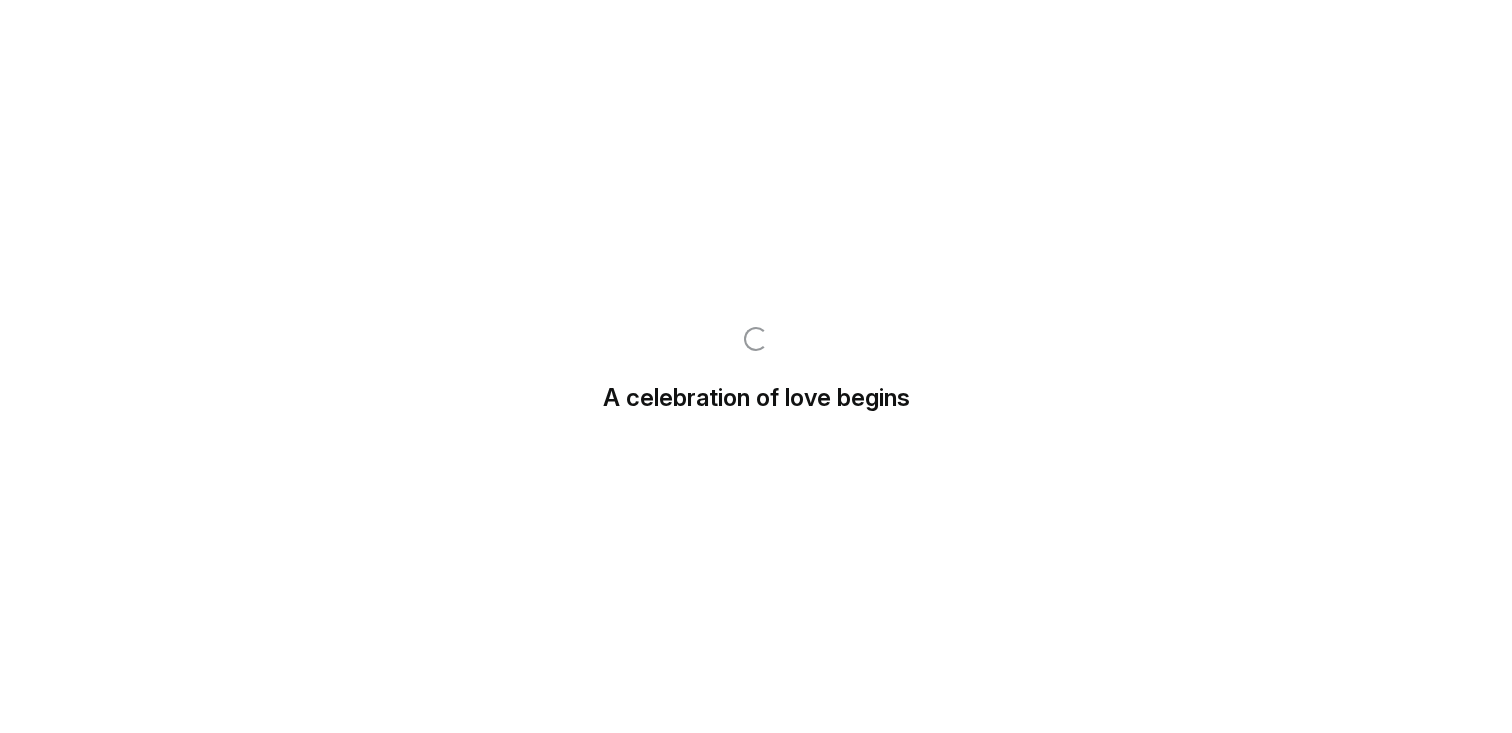 scroll, scrollTop: 0, scrollLeft: 0, axis: both 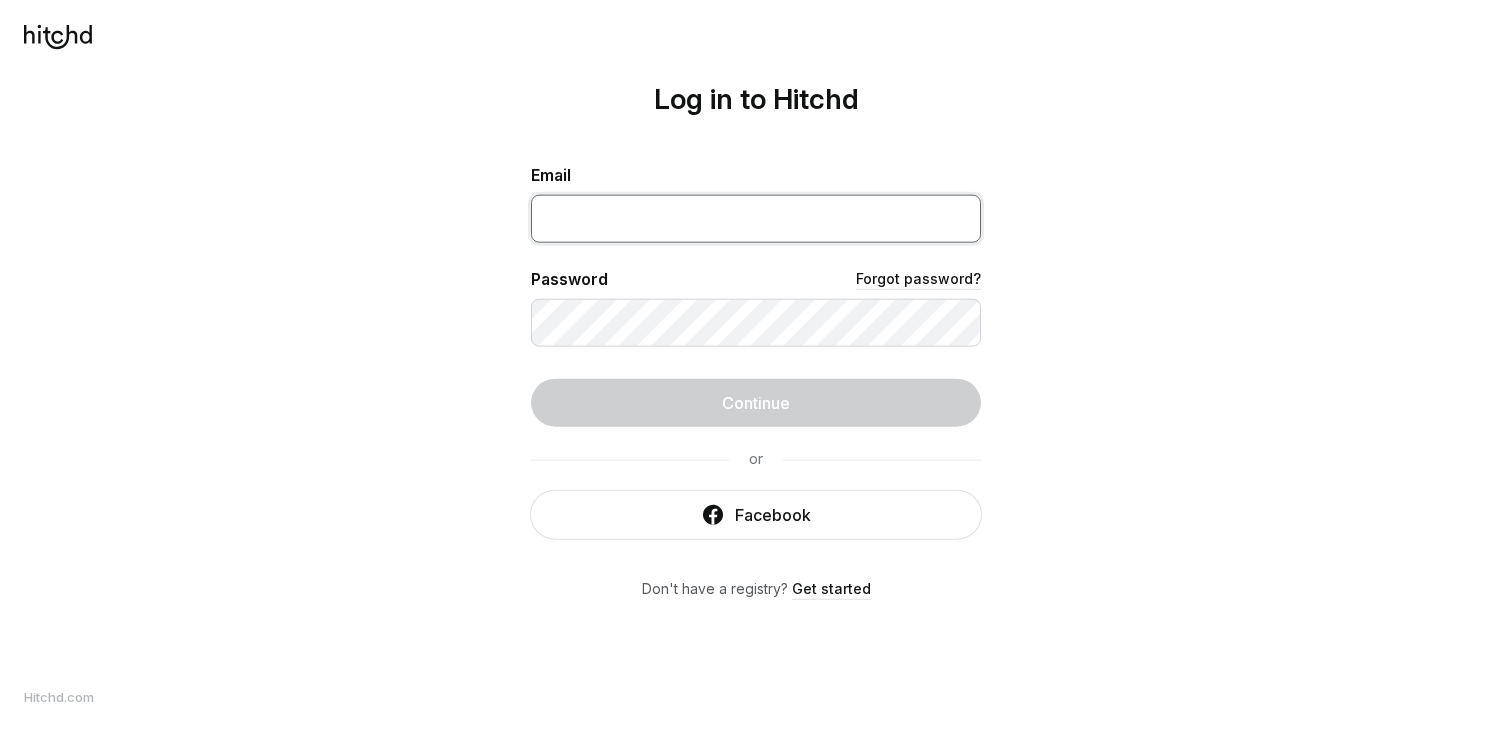 type on "[USERNAME]@[EXAMPLE.COM]" 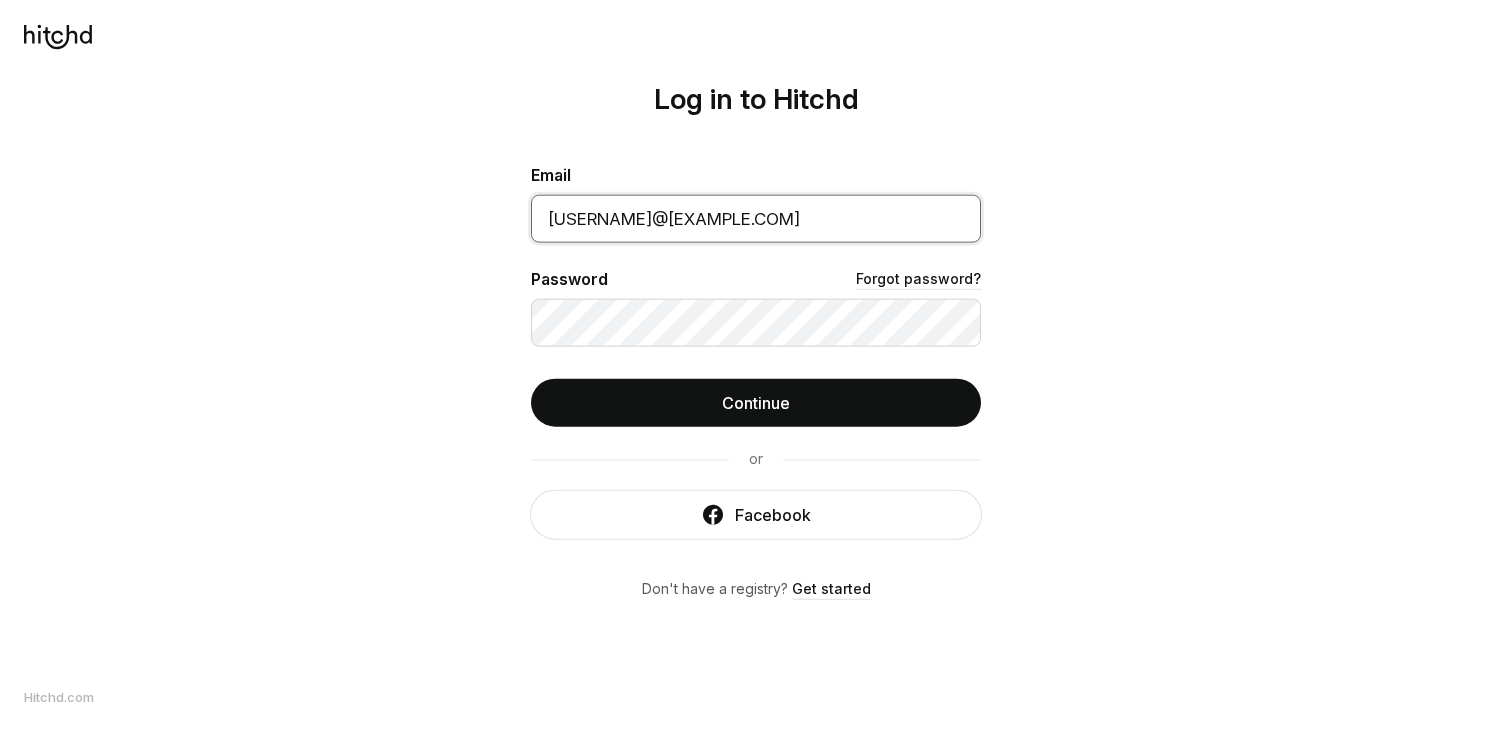 click on "[USERNAME]@[EXAMPLE.COM]" at bounding box center (756, 218) 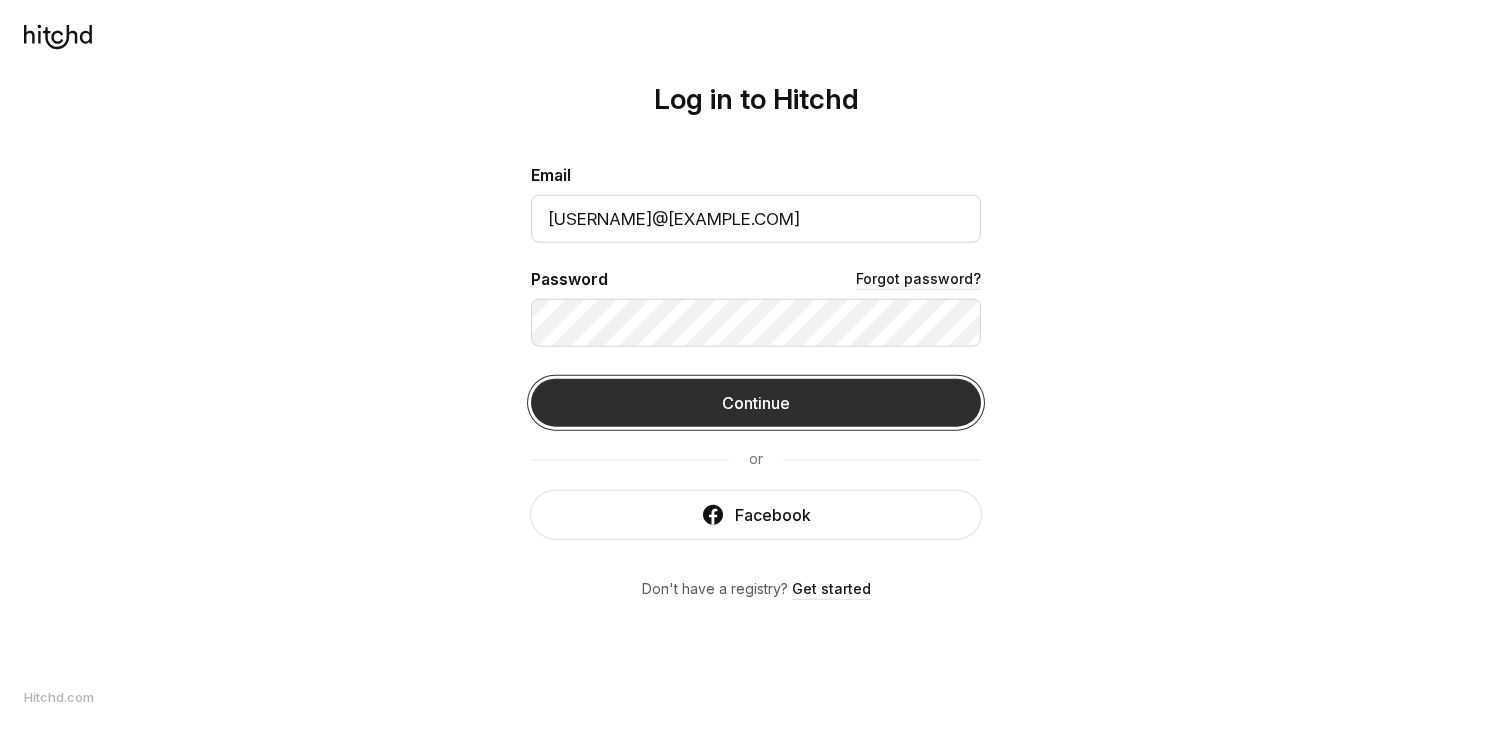 click on "Continue" at bounding box center (756, 402) 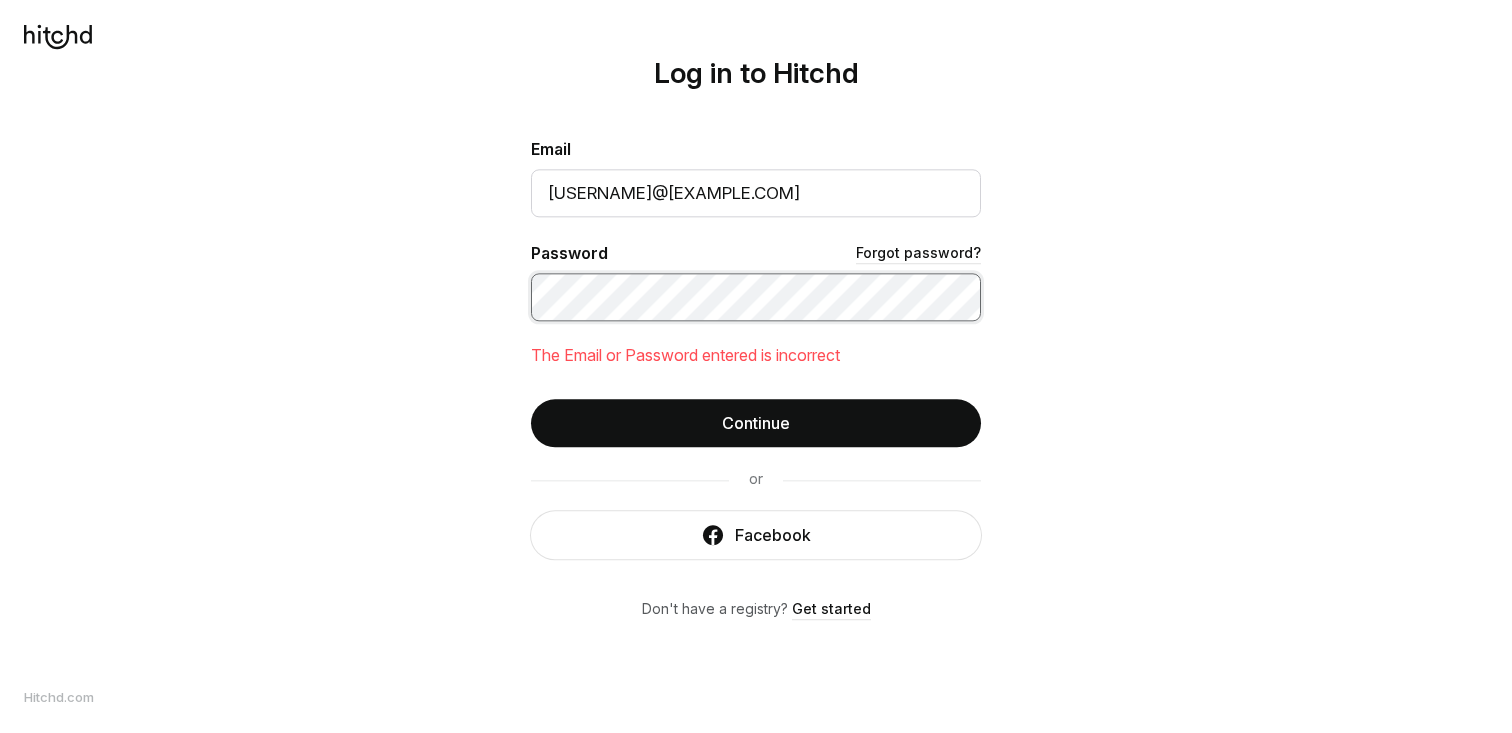 click on "Continue" at bounding box center [756, 423] 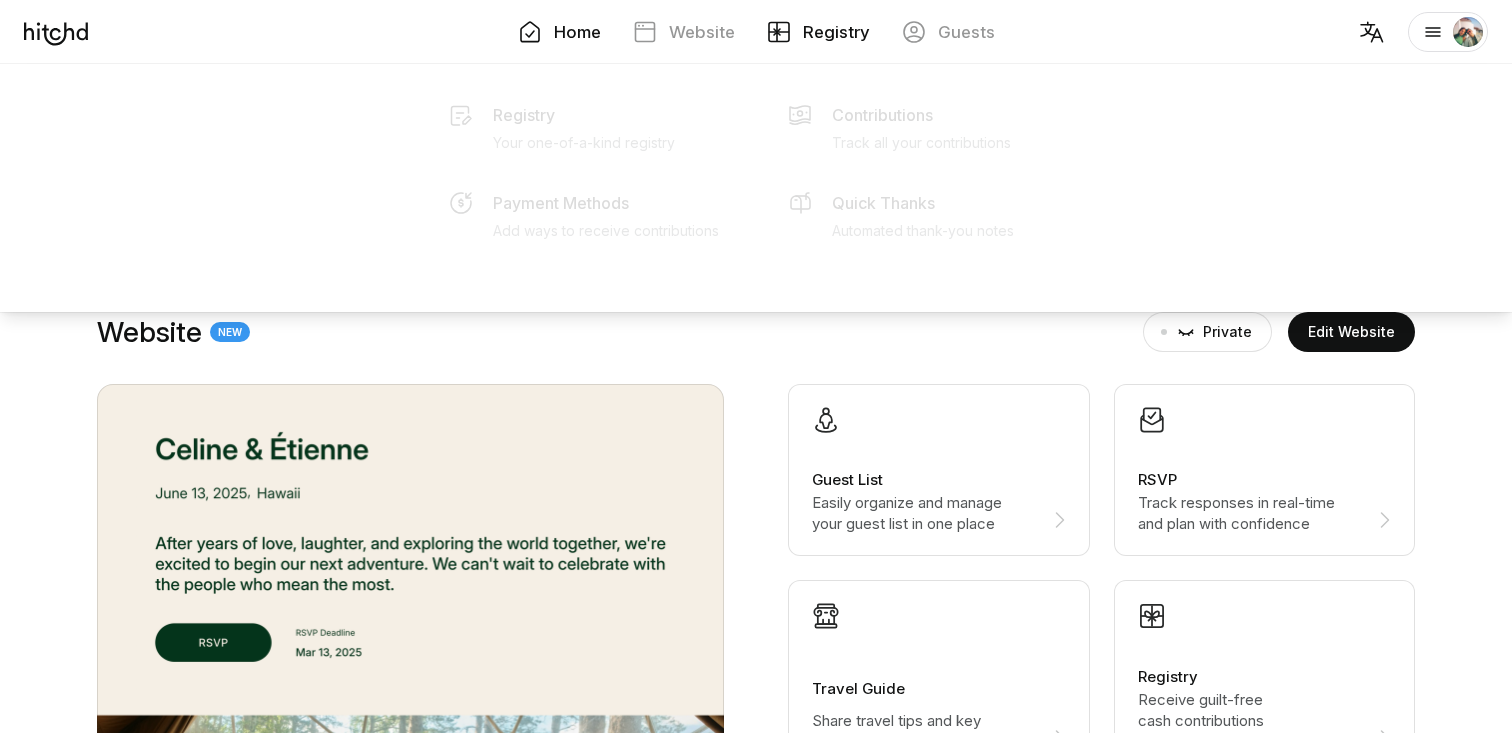 click on "Registry" at bounding box center (836, 32) 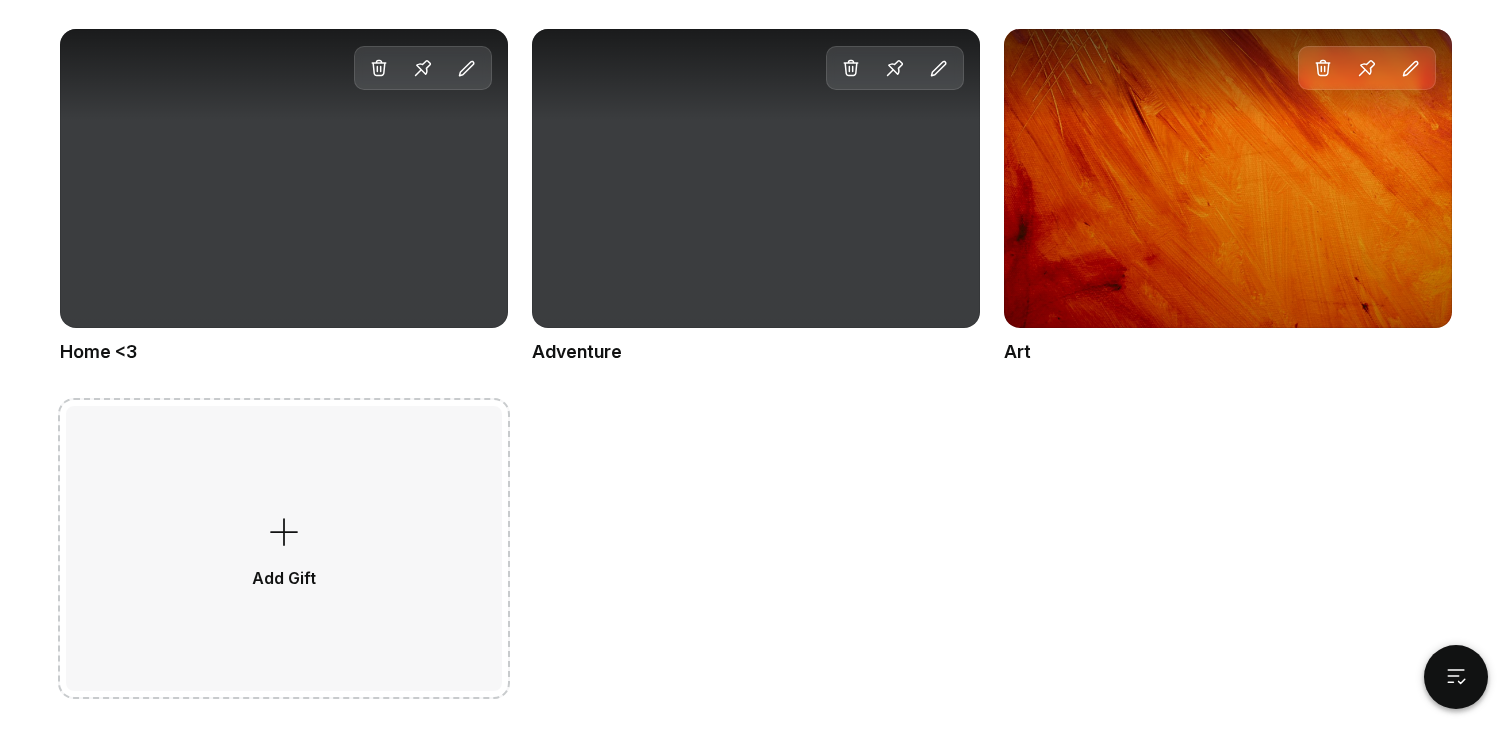 scroll, scrollTop: 1256, scrollLeft: 0, axis: vertical 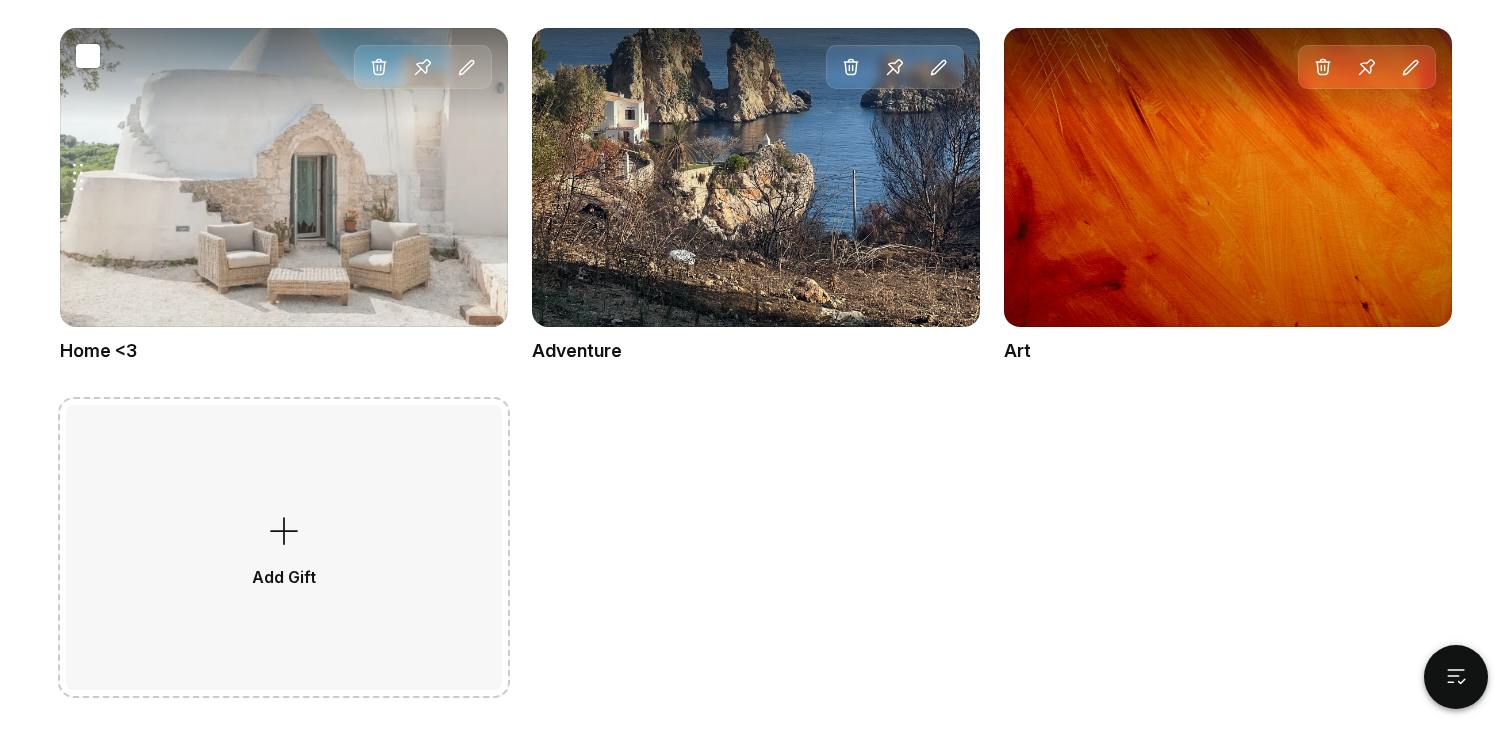 click on "Drag gift
Delete
Pin
Edit" at bounding box center (284, 177) 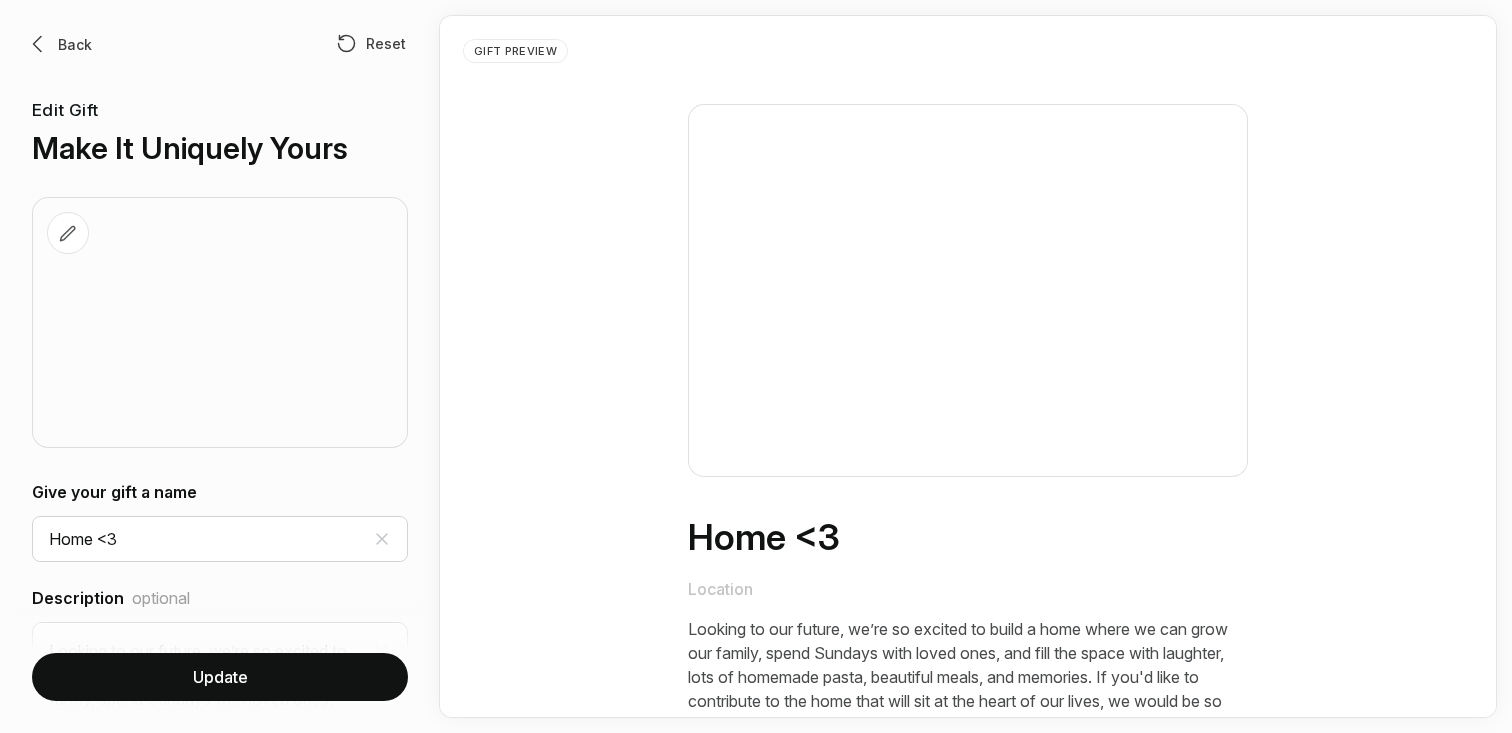scroll, scrollTop: 0, scrollLeft: 0, axis: both 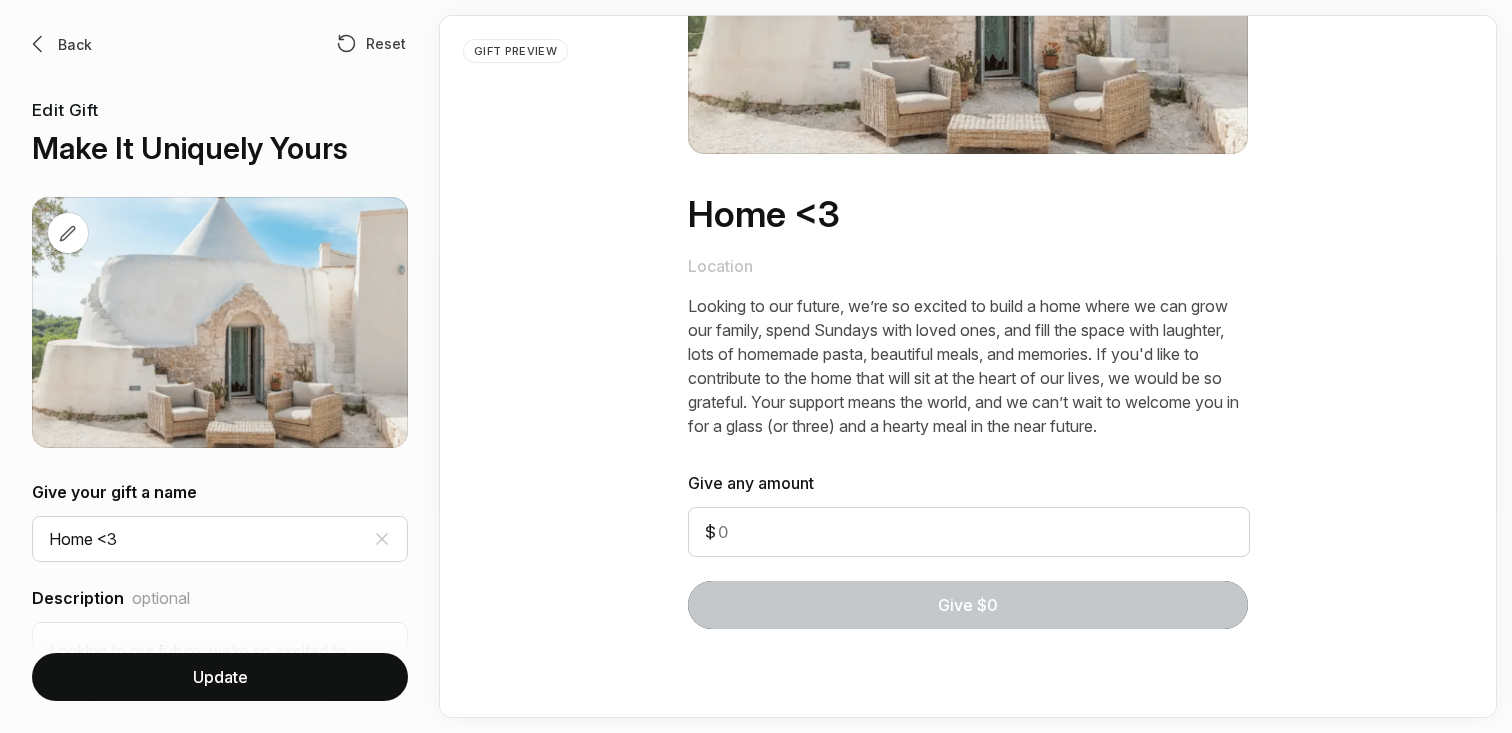 click on "Back
Reset
Edit Gift
Make It Uniquely Yours" at bounding box center [220, 240] 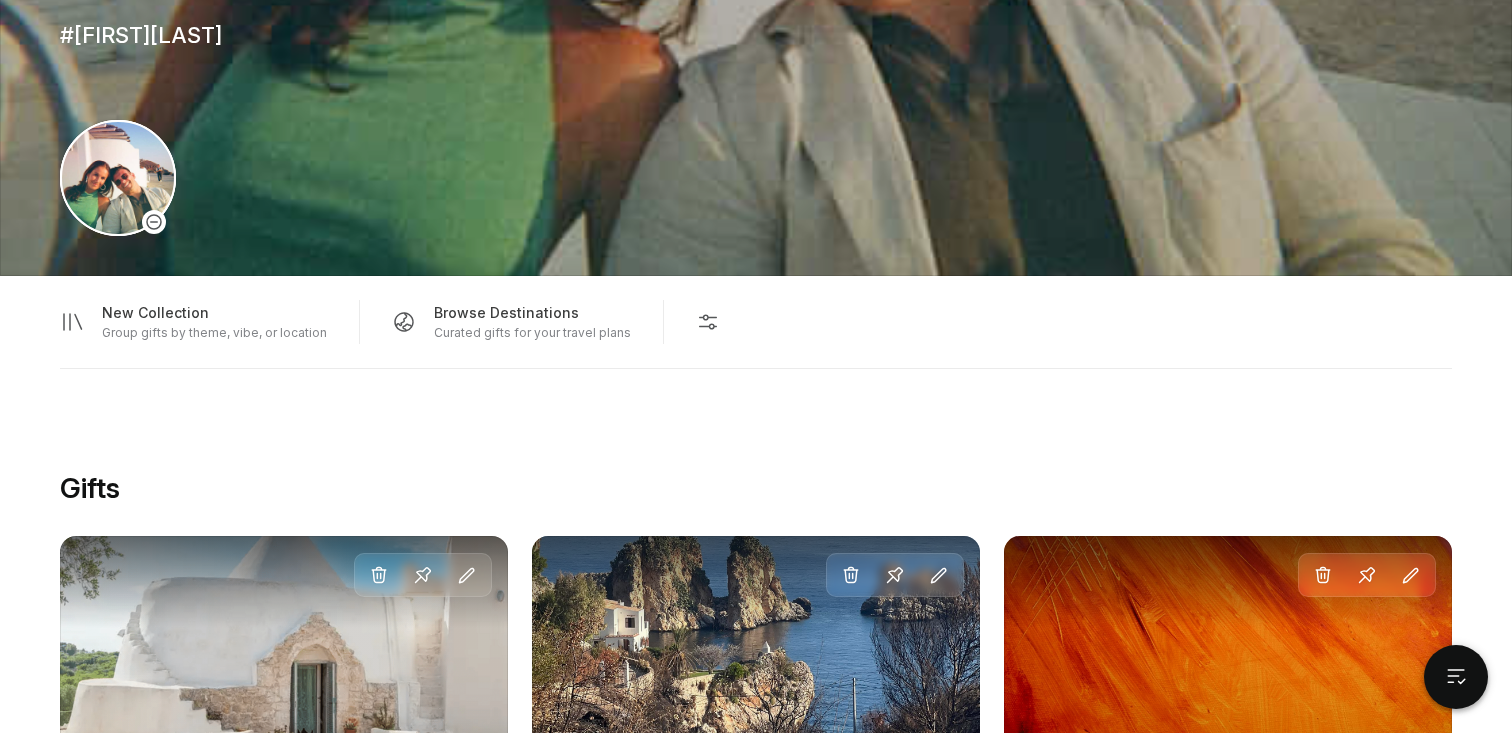 scroll, scrollTop: 971, scrollLeft: 0, axis: vertical 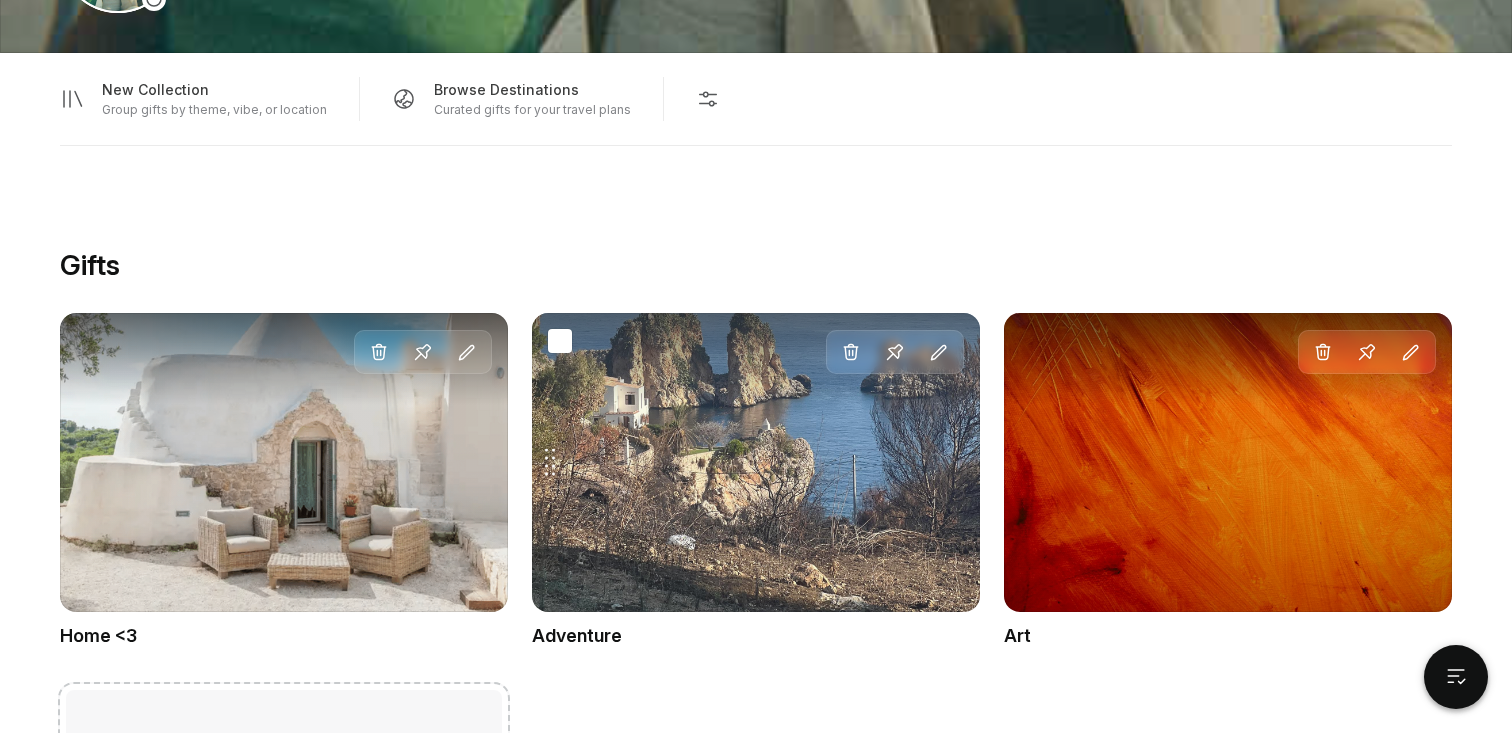 click on "Drag gift
Delete
Pin
Edit" at bounding box center (756, 462) 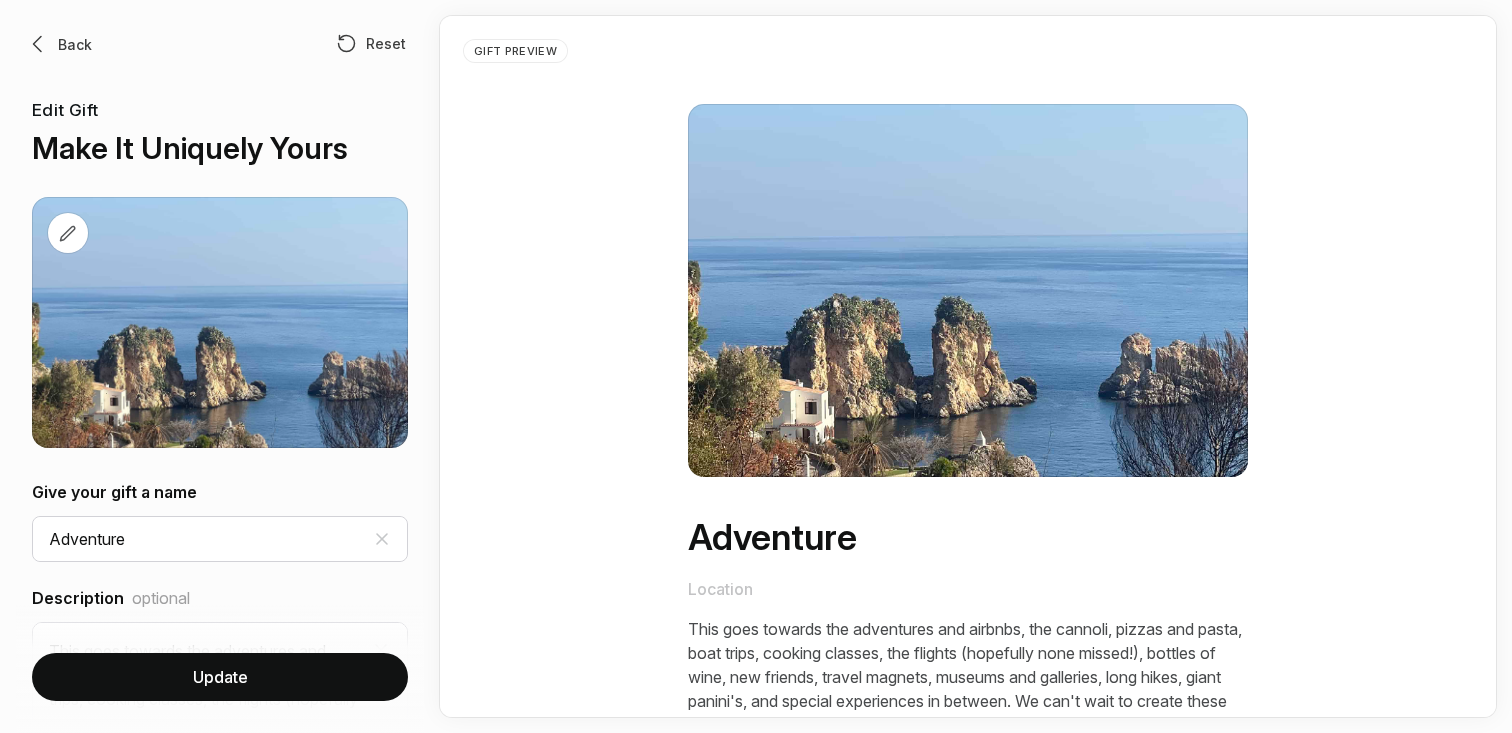 scroll, scrollTop: 0, scrollLeft: 0, axis: both 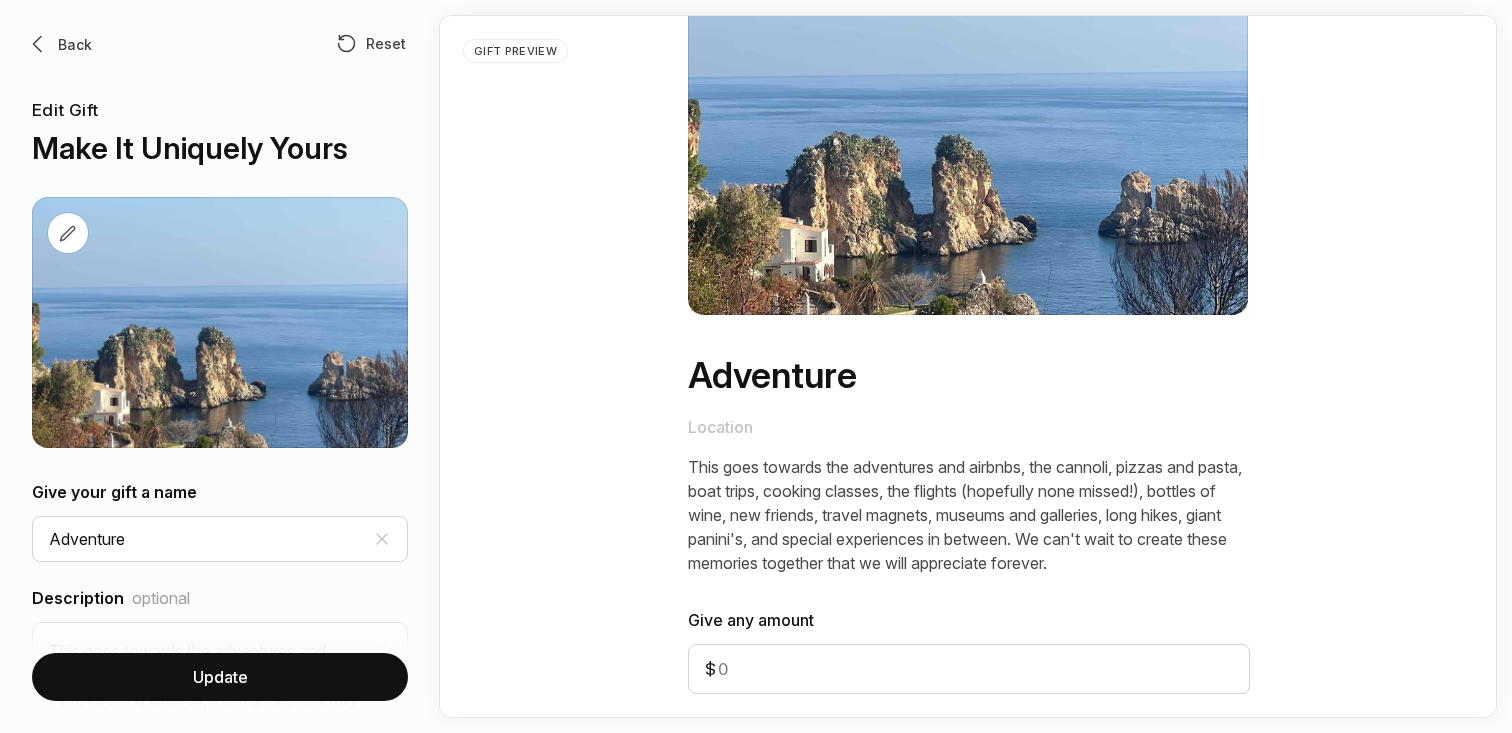 click at bounding box center (38, 44) 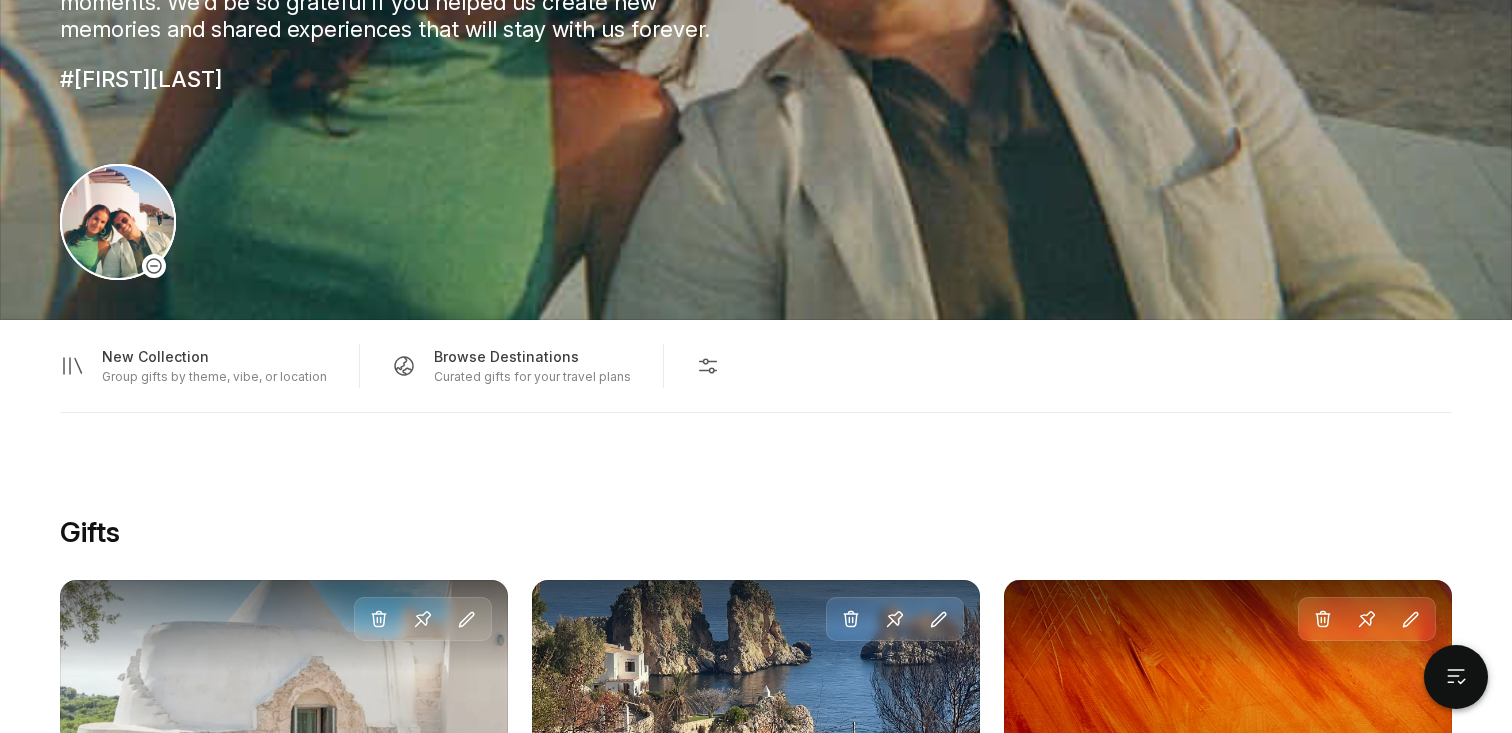 scroll, scrollTop: 1384, scrollLeft: 0, axis: vertical 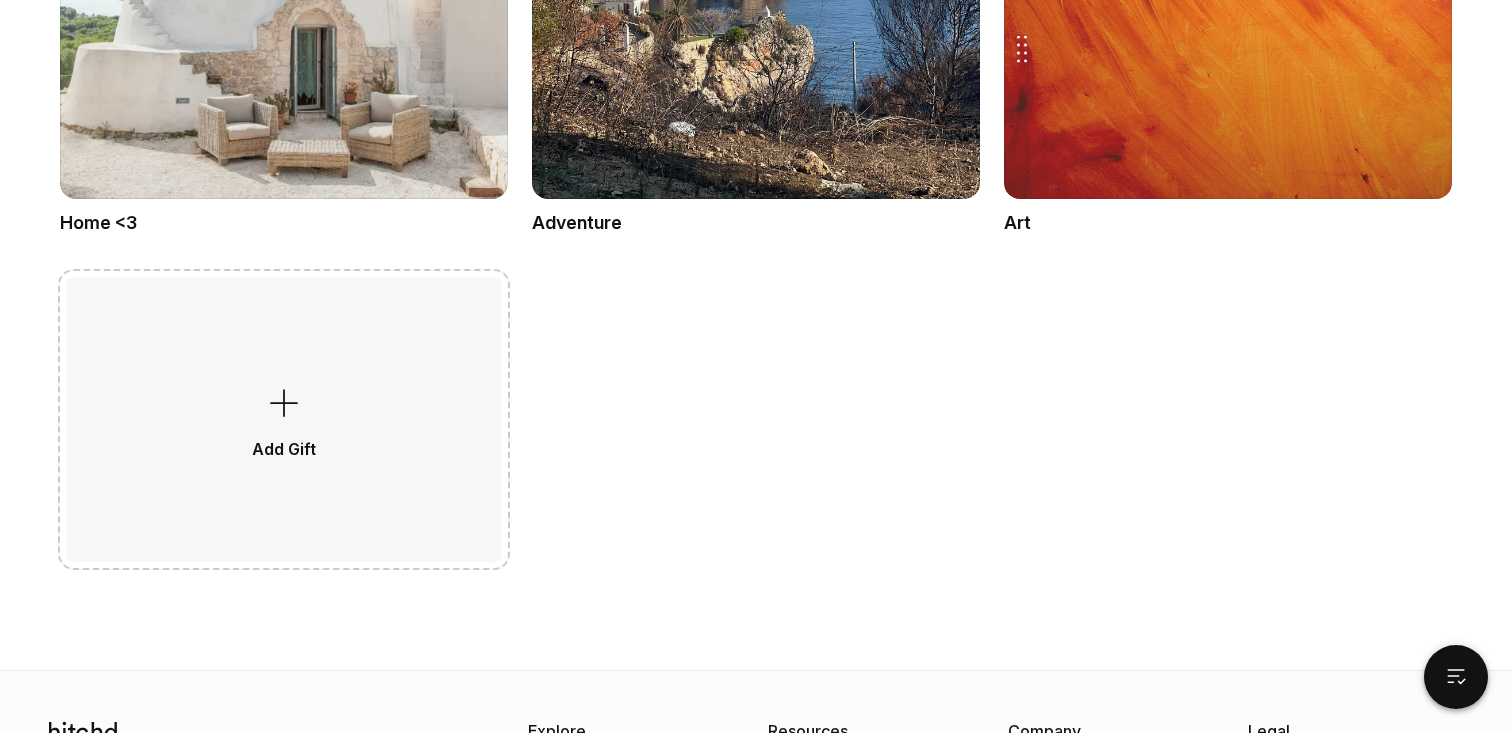 click on "Drag gift
Delete
Pin
Edit" at bounding box center (1228, 49) 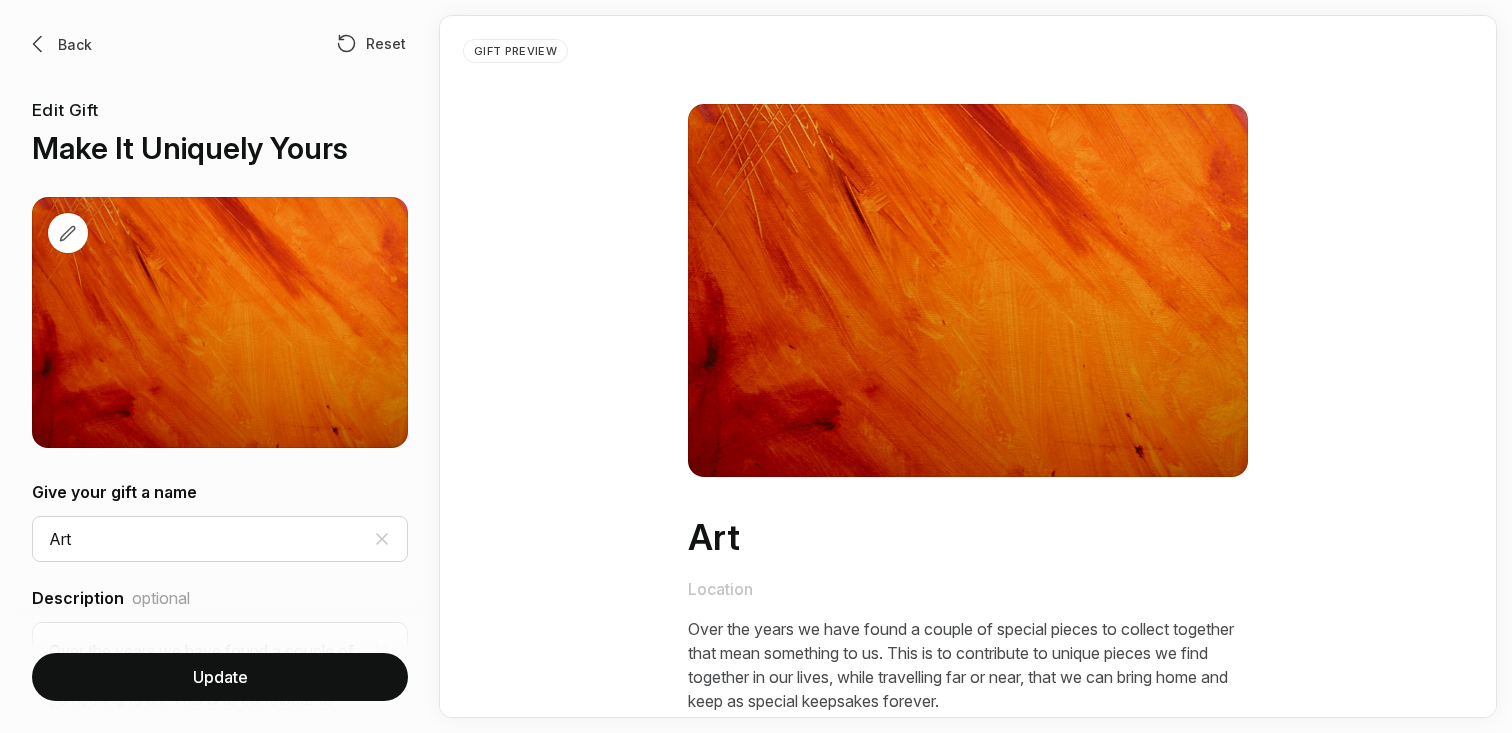 click on "Back
Reset
Edit Gift
Make It Uniquely Yours" at bounding box center (220, 240) 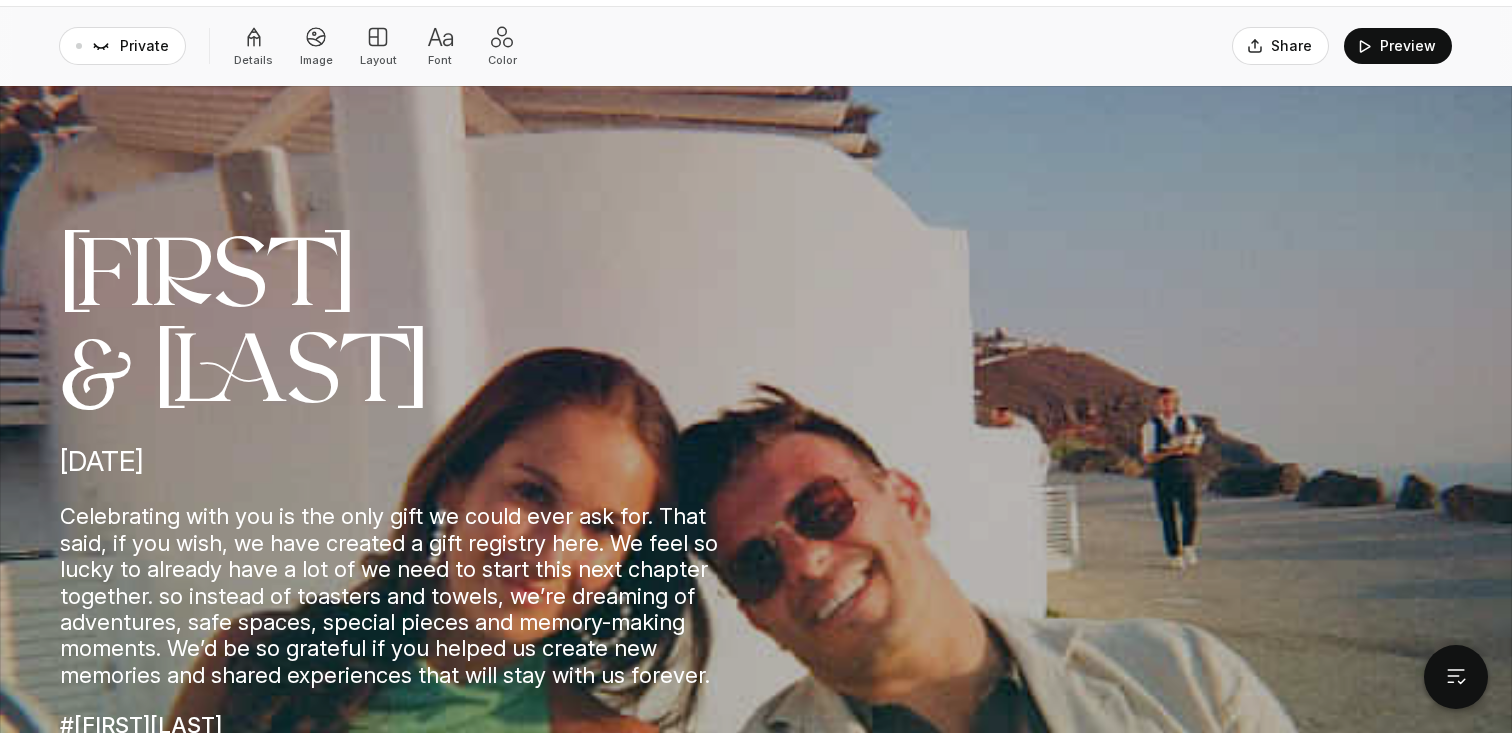 scroll, scrollTop: 0, scrollLeft: 0, axis: both 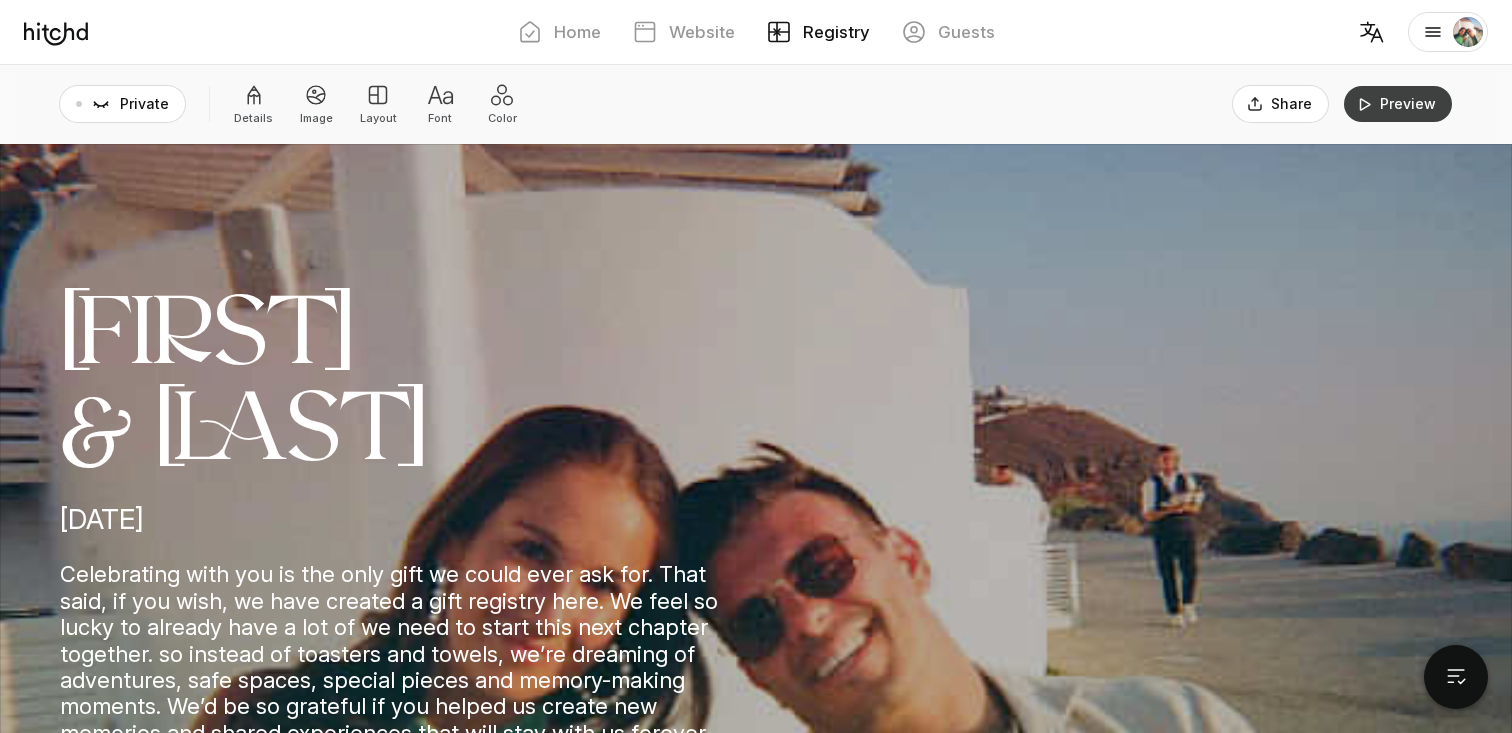 click on "Preview" at bounding box center [1398, 104] 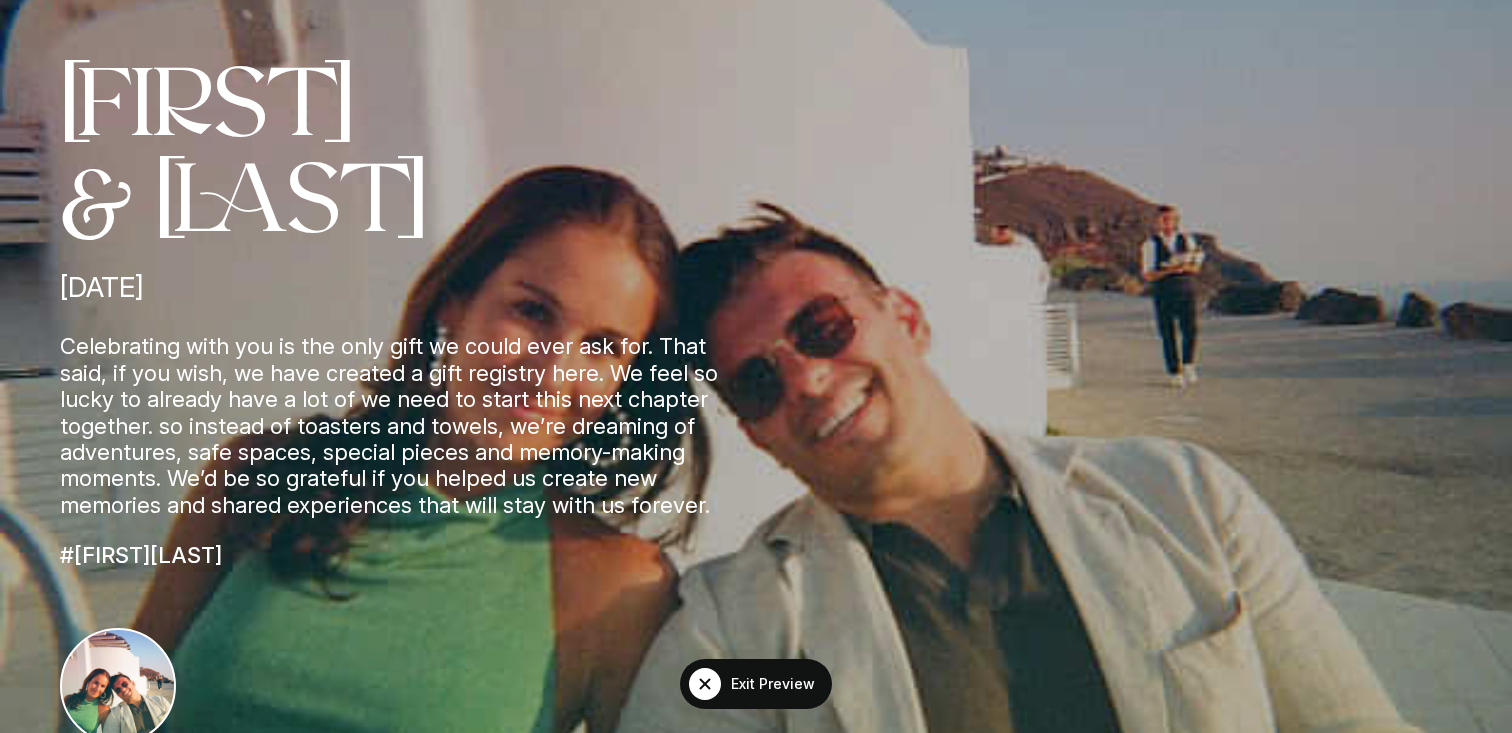 scroll, scrollTop: 0, scrollLeft: 0, axis: both 